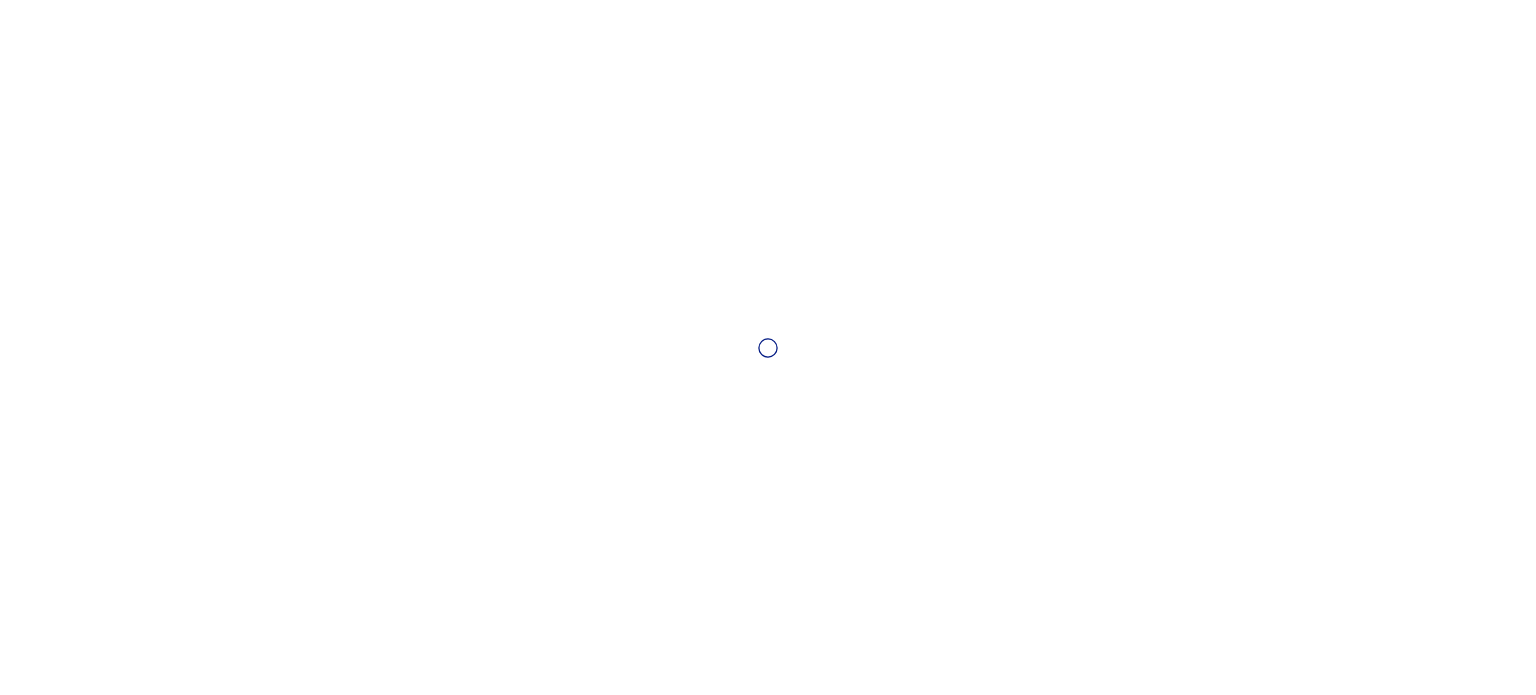 scroll, scrollTop: 0, scrollLeft: 0, axis: both 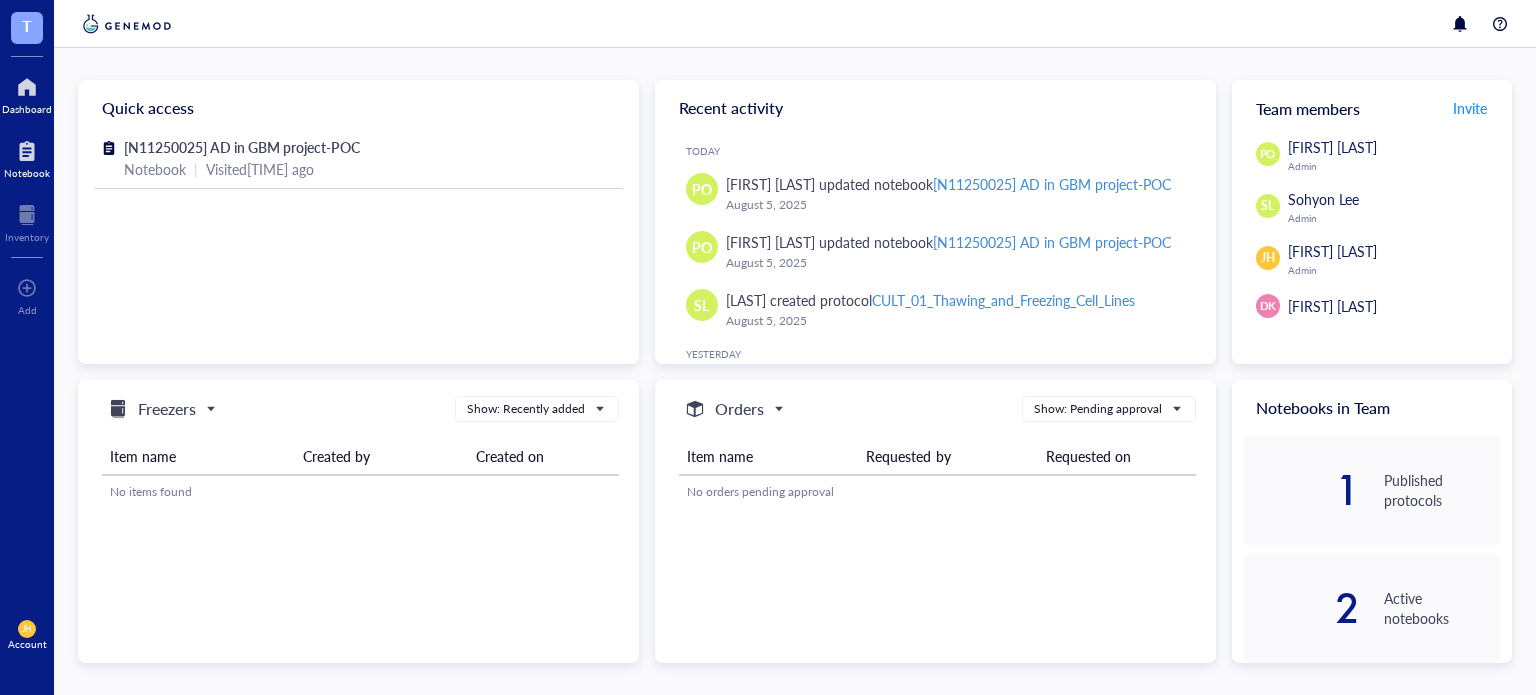 click at bounding box center [27, 151] 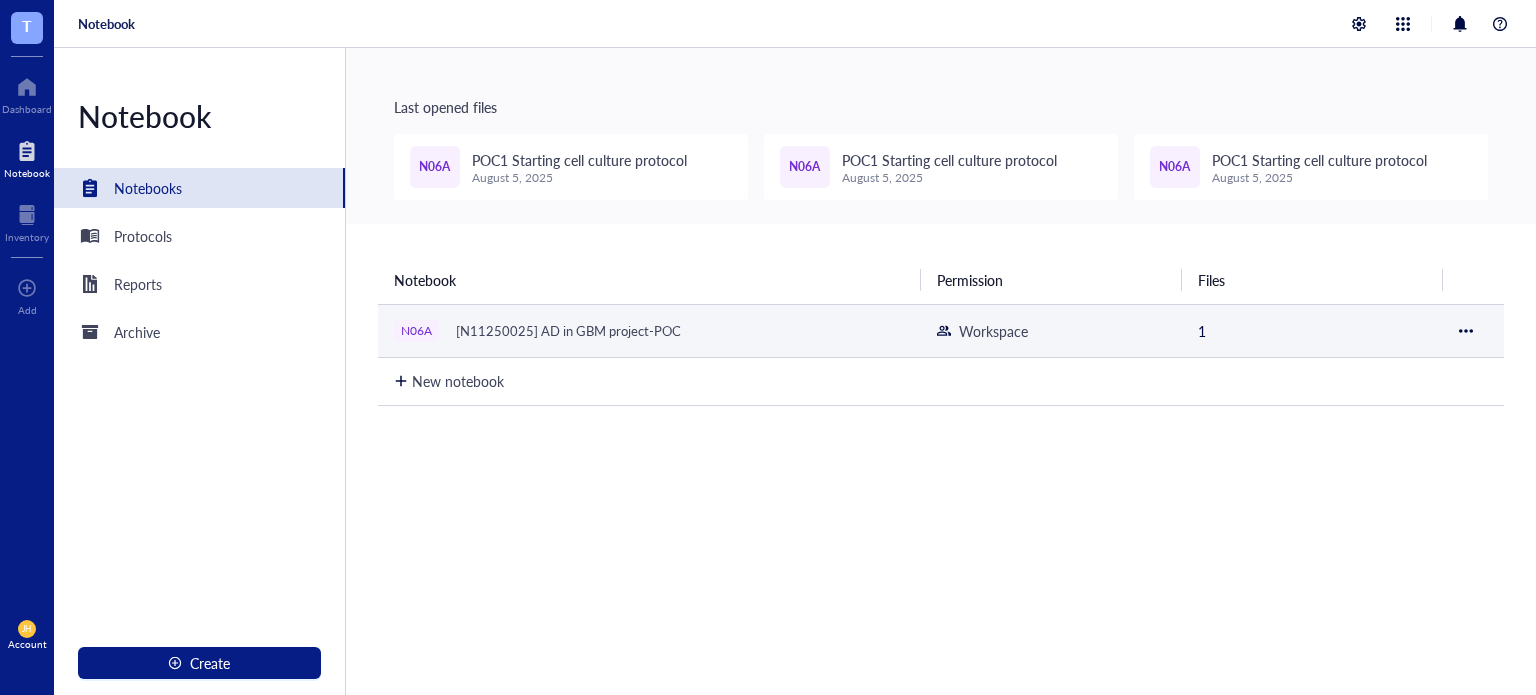 click on "[N11250025] AD in GBM project-POC" at bounding box center [568, 331] 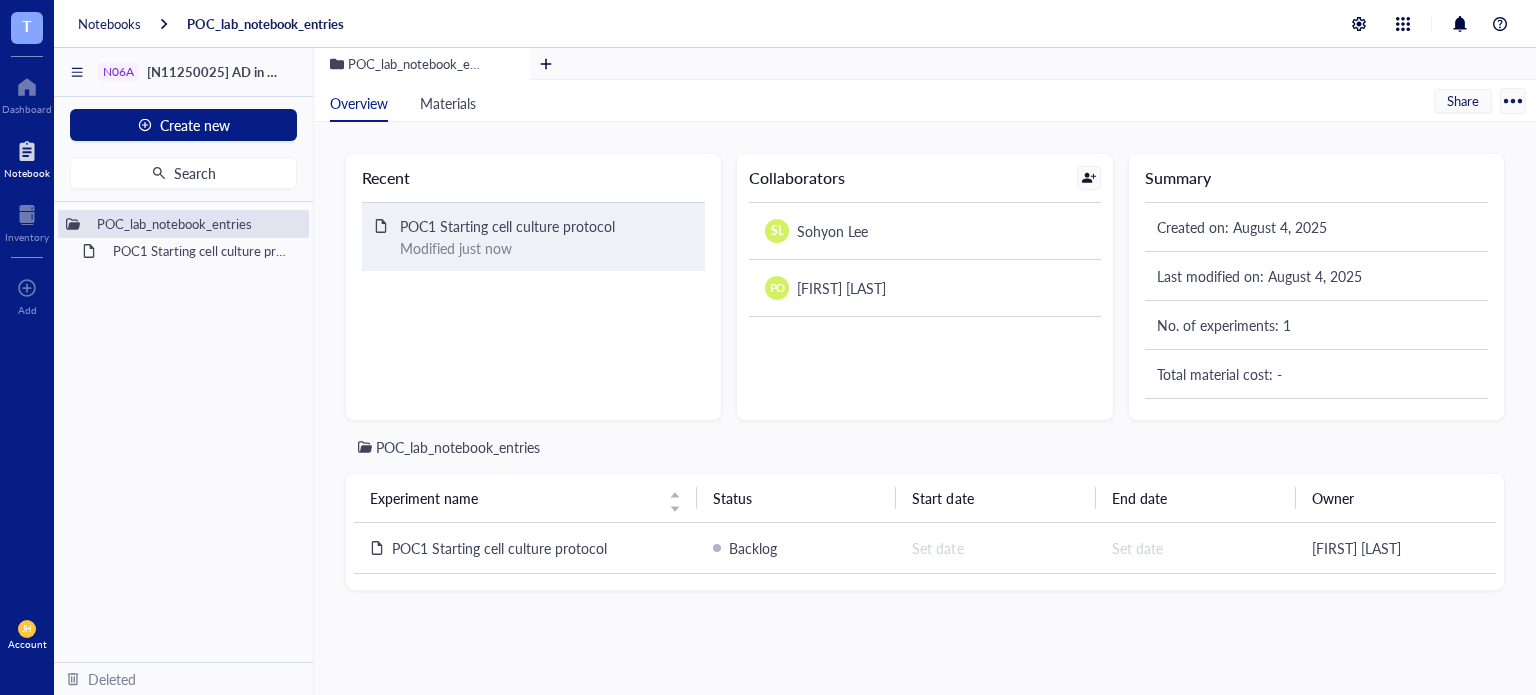 click on "POC1 Starting cell culture protocol" at bounding box center [538, 226] 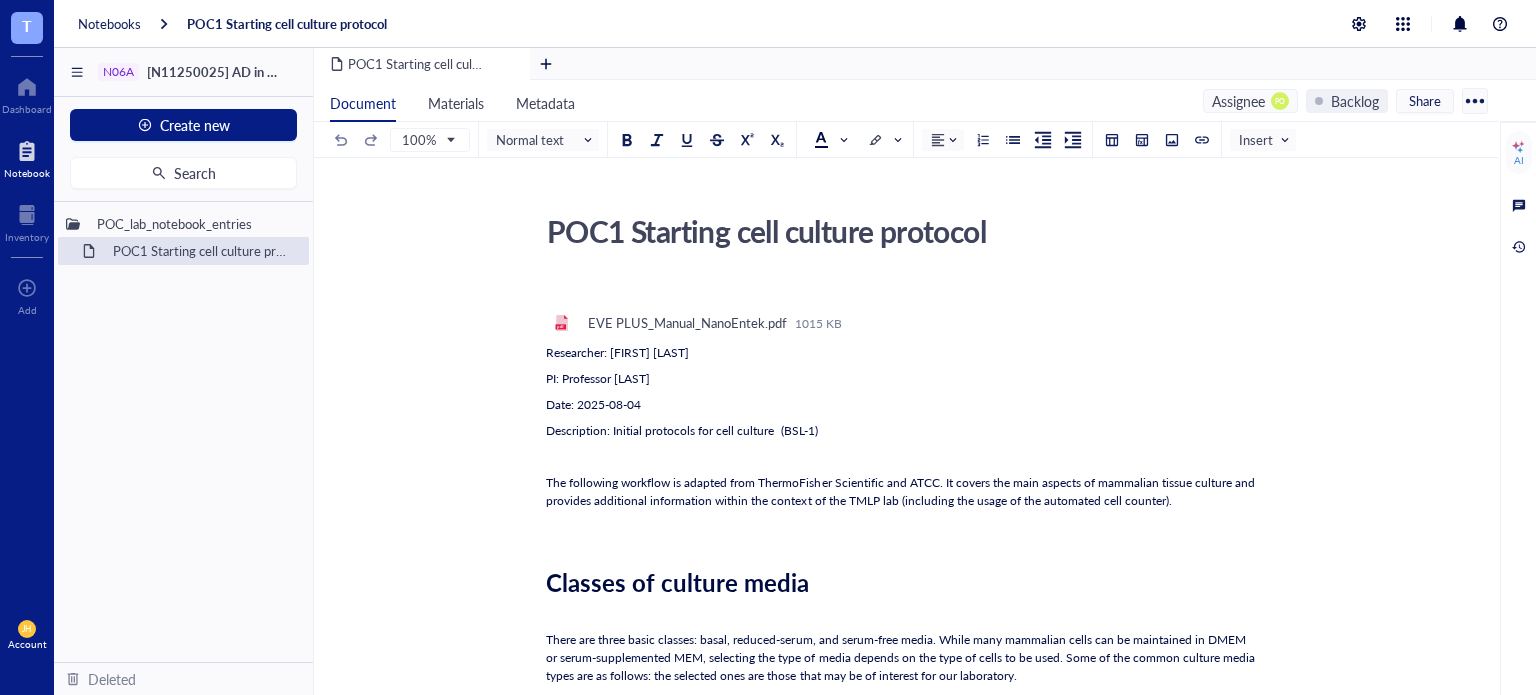 click on "﻿ ﻿ pdf EVE PLUS_Manual_NanoEntek.pdf 1015 KB Researcher: [FIRST] [LAST] PI: Professor [LAST] Date: [DATE] Description: Initial protocols for cell culture  (BSL-1) ﻿ The following workflow is adapted from ThermoFisher Scientific and ATCC. It covers the main aspects of mammalian tissue culture and provides additional information within the context of the TMLP lab (including the usage of the automated cell counter).  ﻿ Classes of culture media  ﻿ There are three basic classes: basal, reduced-serum, and serum-free media. While many mammalian cells can be maintained in DMEM or serum-supplemented MEM, selecting the type of media depends on the type of cells to be used. Some of the common culture media types are as follows: the selected ones are those that may be of interest for our laboratory.   DMEM DMEM/F12 .  It is a combination of DMEM and Ham's F-12, amino acids, and vitamins. It is
used for serum-free or mammalian cells.  MEM Ham's F-12 . McCoy's 5A F-10 ﻿ Preparing culture media ﻿" at bounding box center [902, 2409] 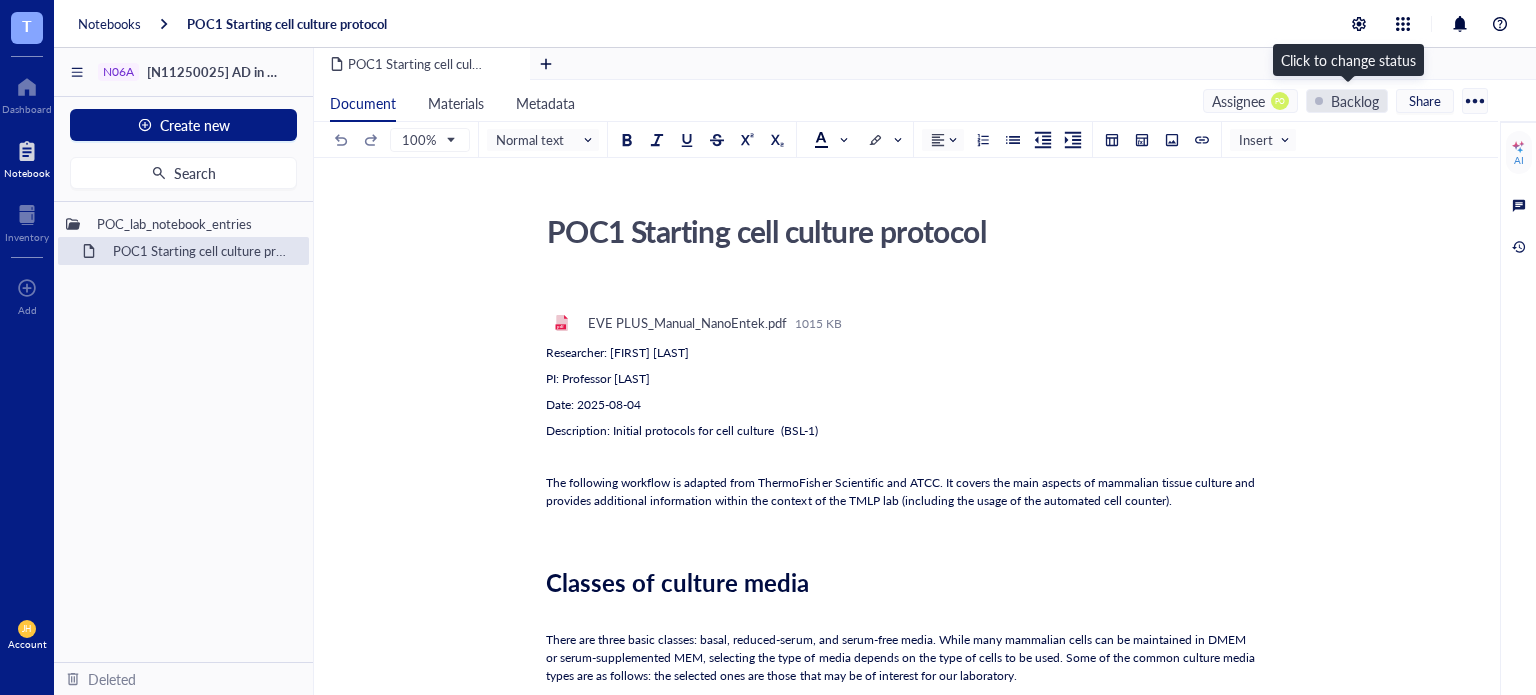 click on "Backlog" at bounding box center (1355, 101) 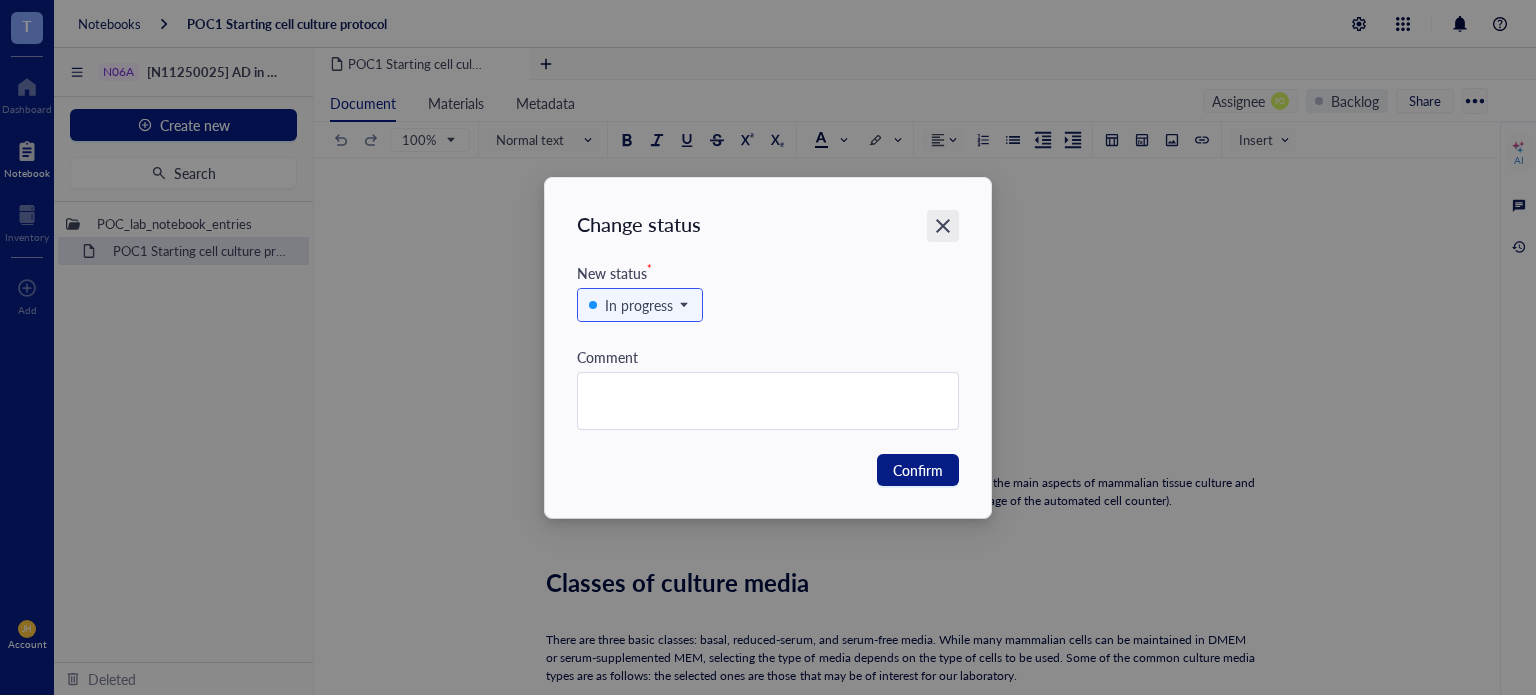 click 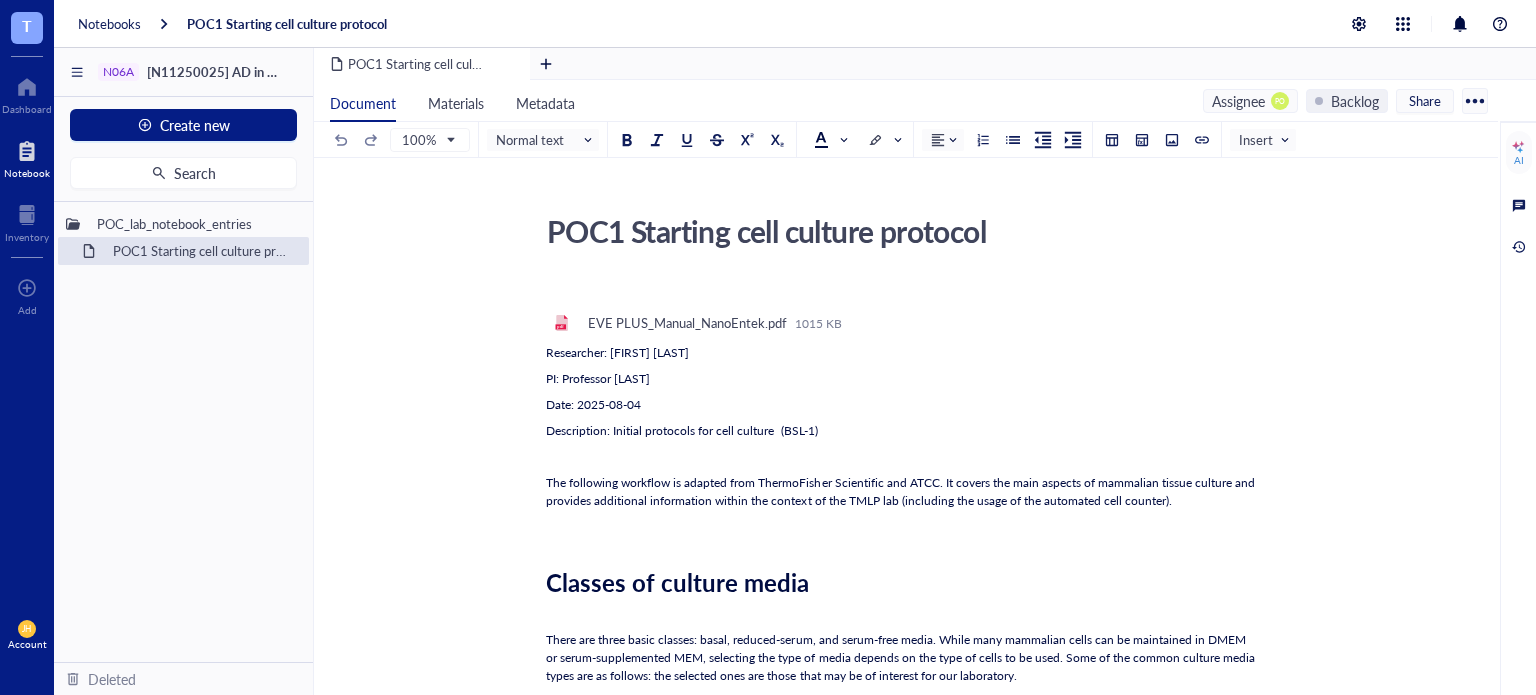 click on "Assignee" at bounding box center (1238, 101) 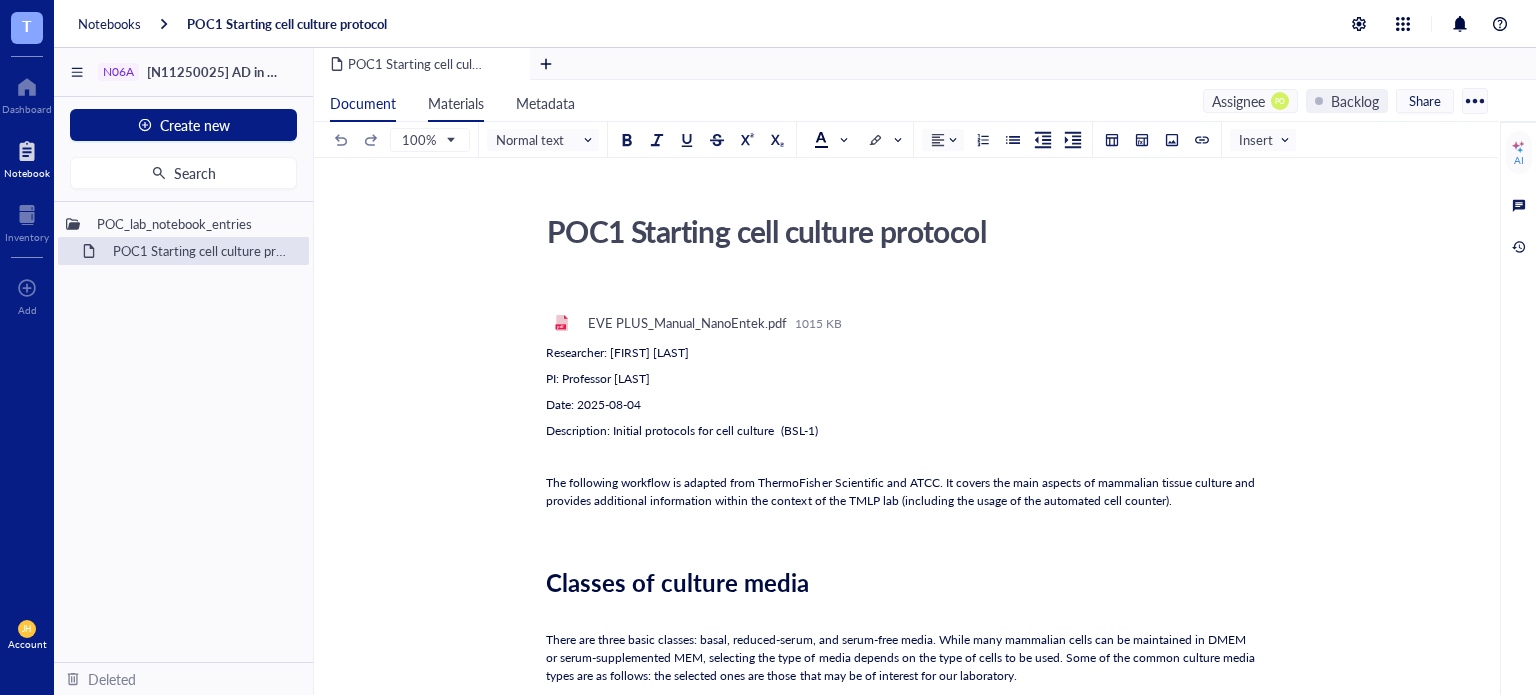 click on "Materials" at bounding box center [456, 103] 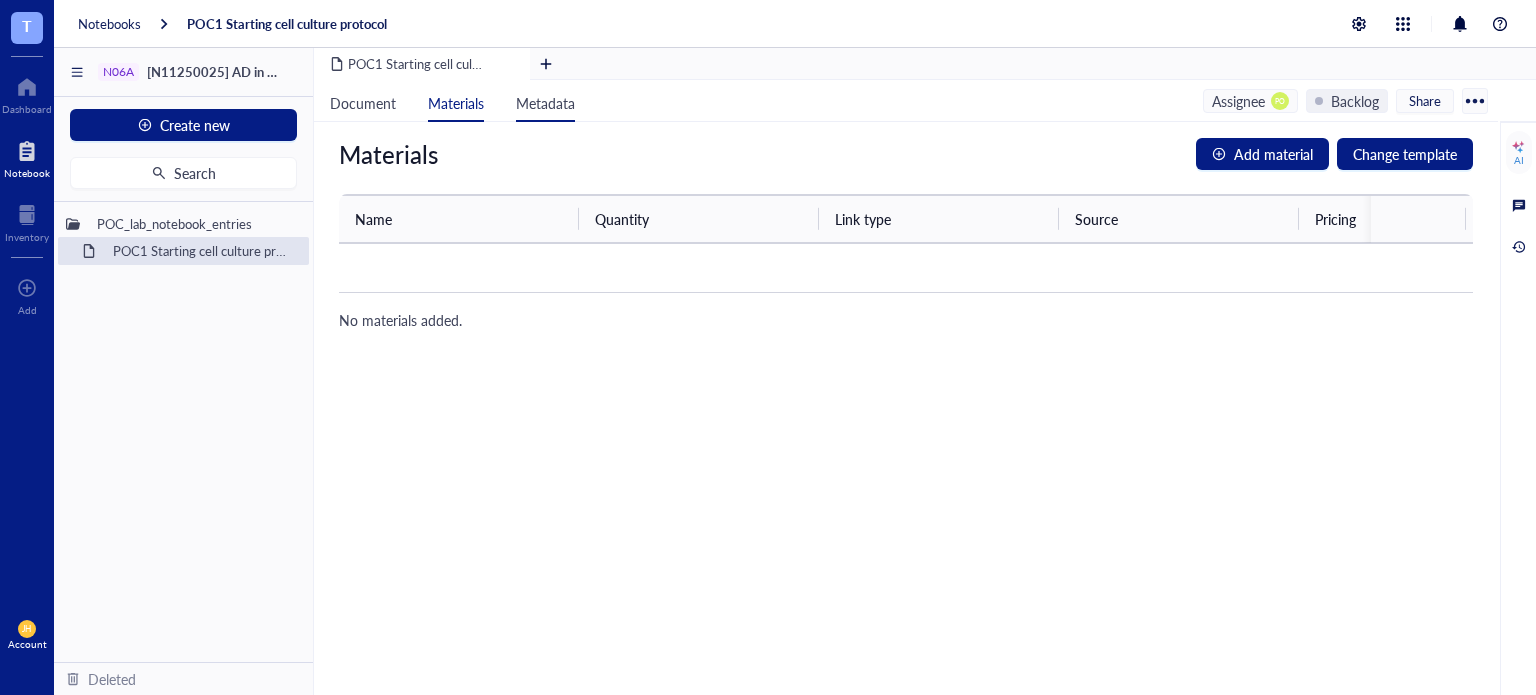 click on "Metadata" at bounding box center [545, 103] 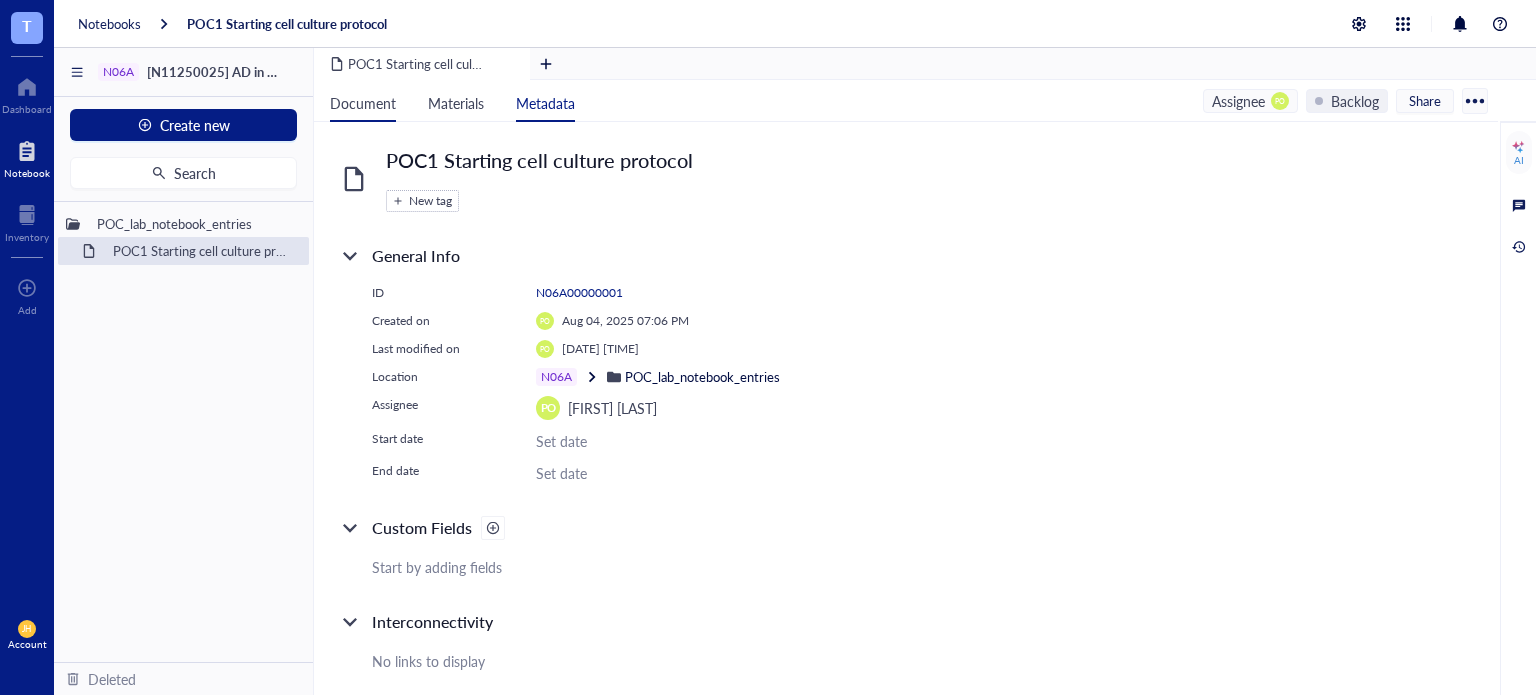 click on "Document" at bounding box center [363, 103] 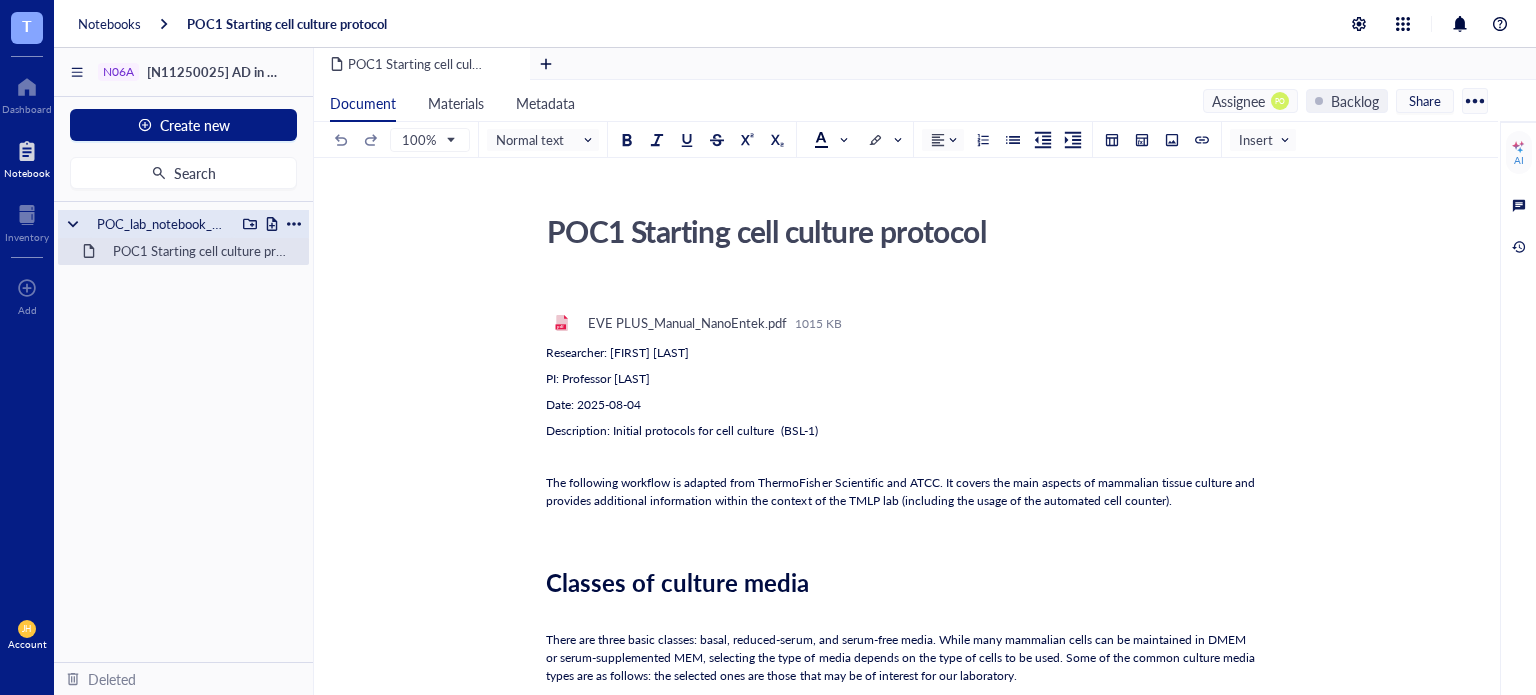 click on "POC_lab_notebook_entries" at bounding box center (161, 224) 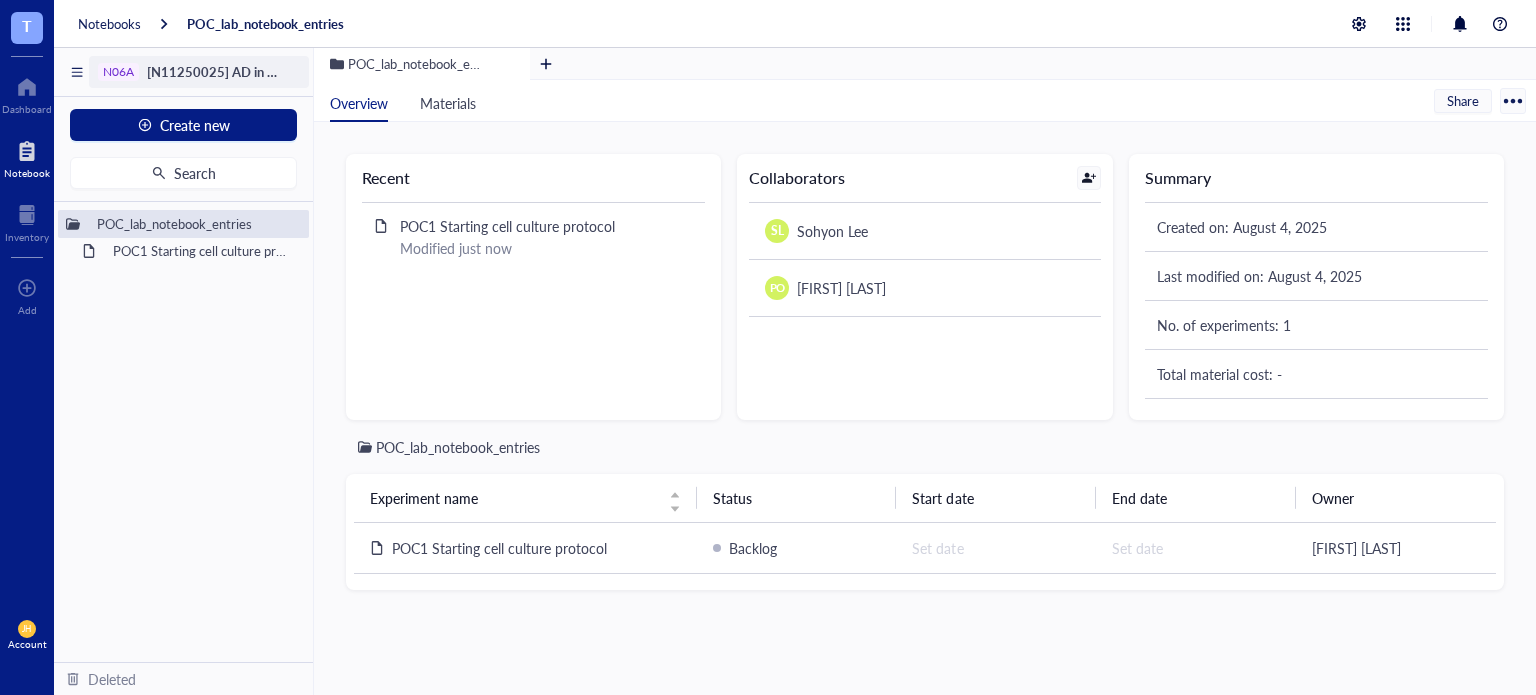 click on "N06A" at bounding box center (118, 72) 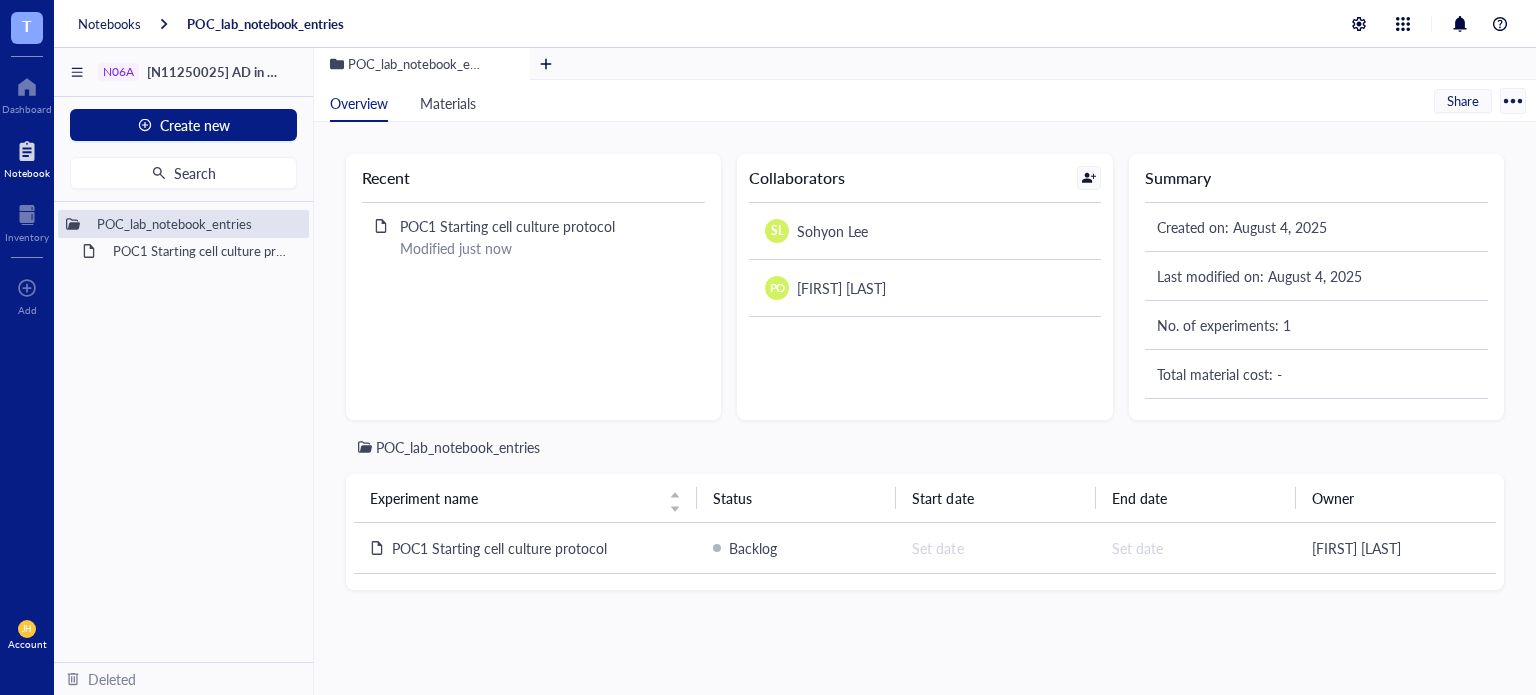 click at bounding box center [77, 72] 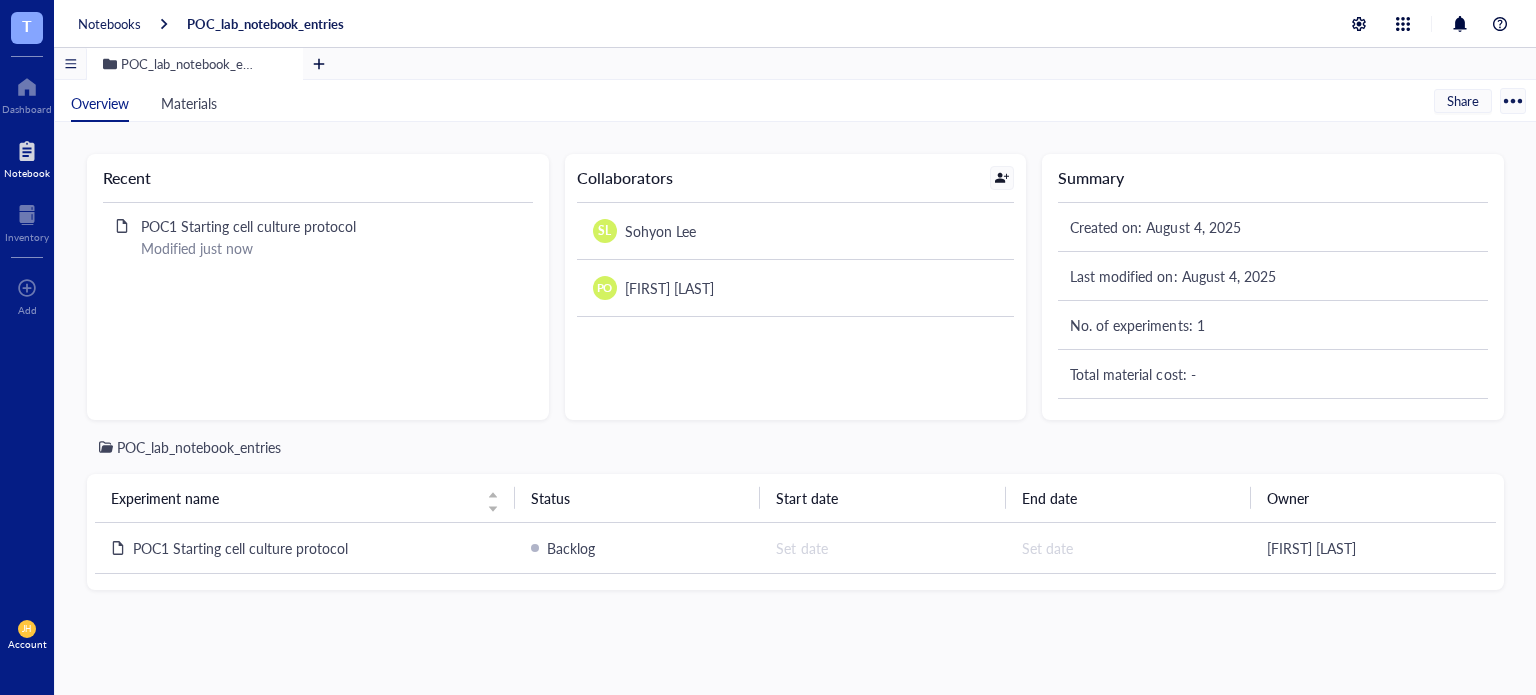 click at bounding box center [70, 63] 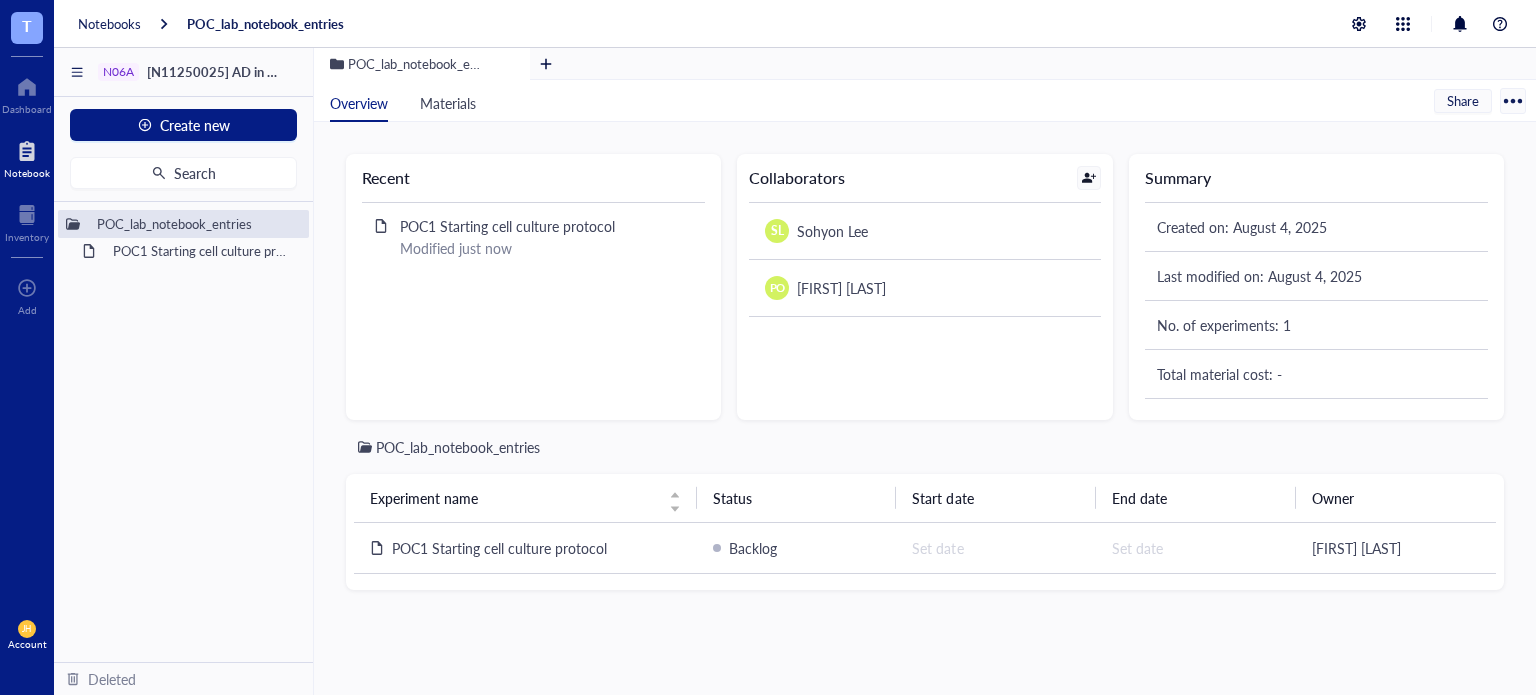 click at bounding box center [27, 151] 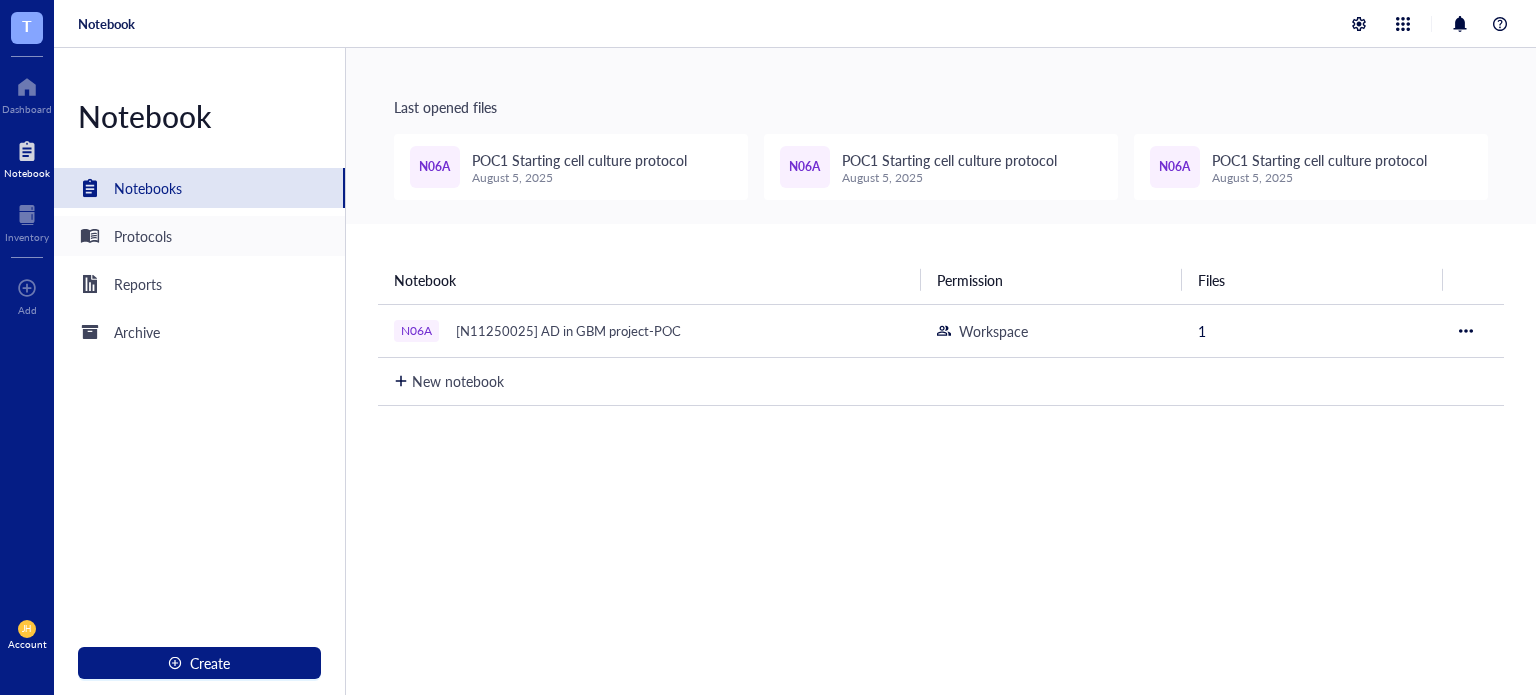click on "Protocols" at bounding box center [199, 236] 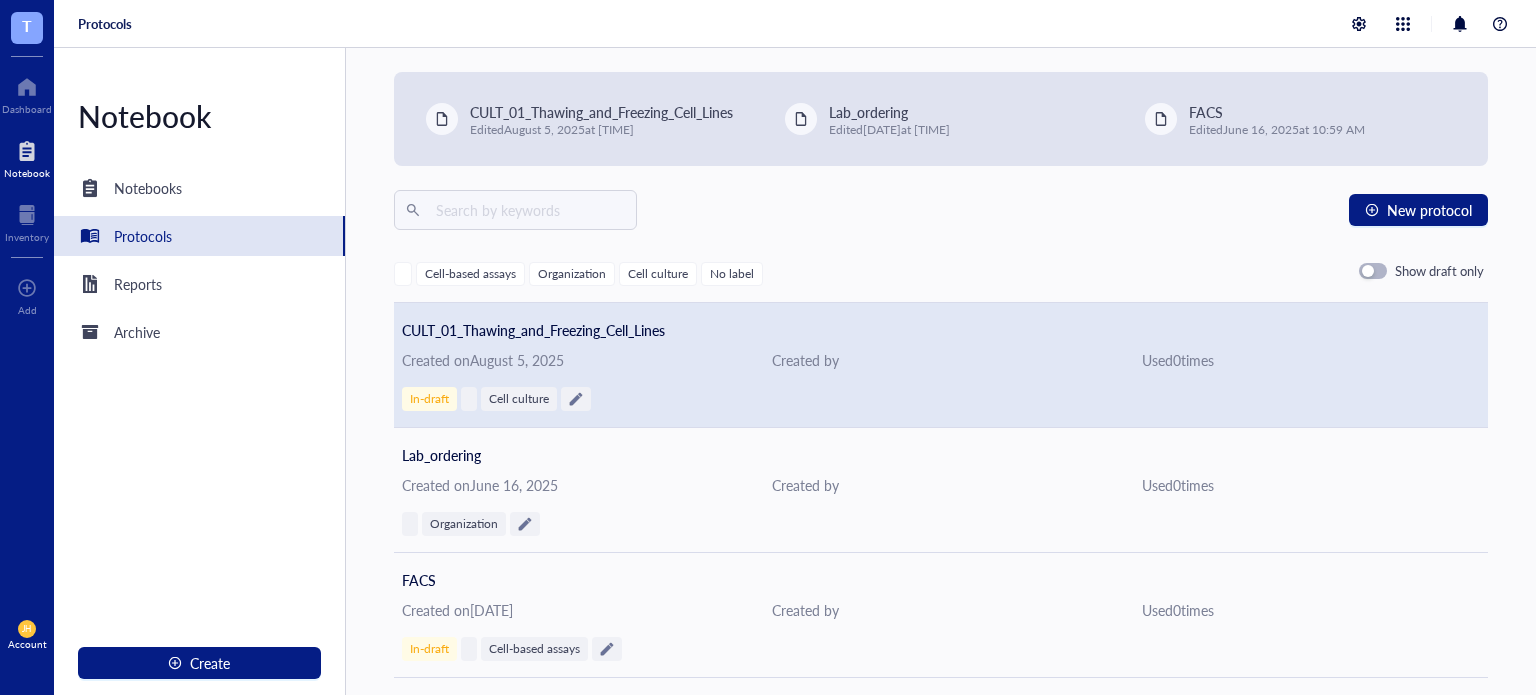 scroll, scrollTop: 5, scrollLeft: 0, axis: vertical 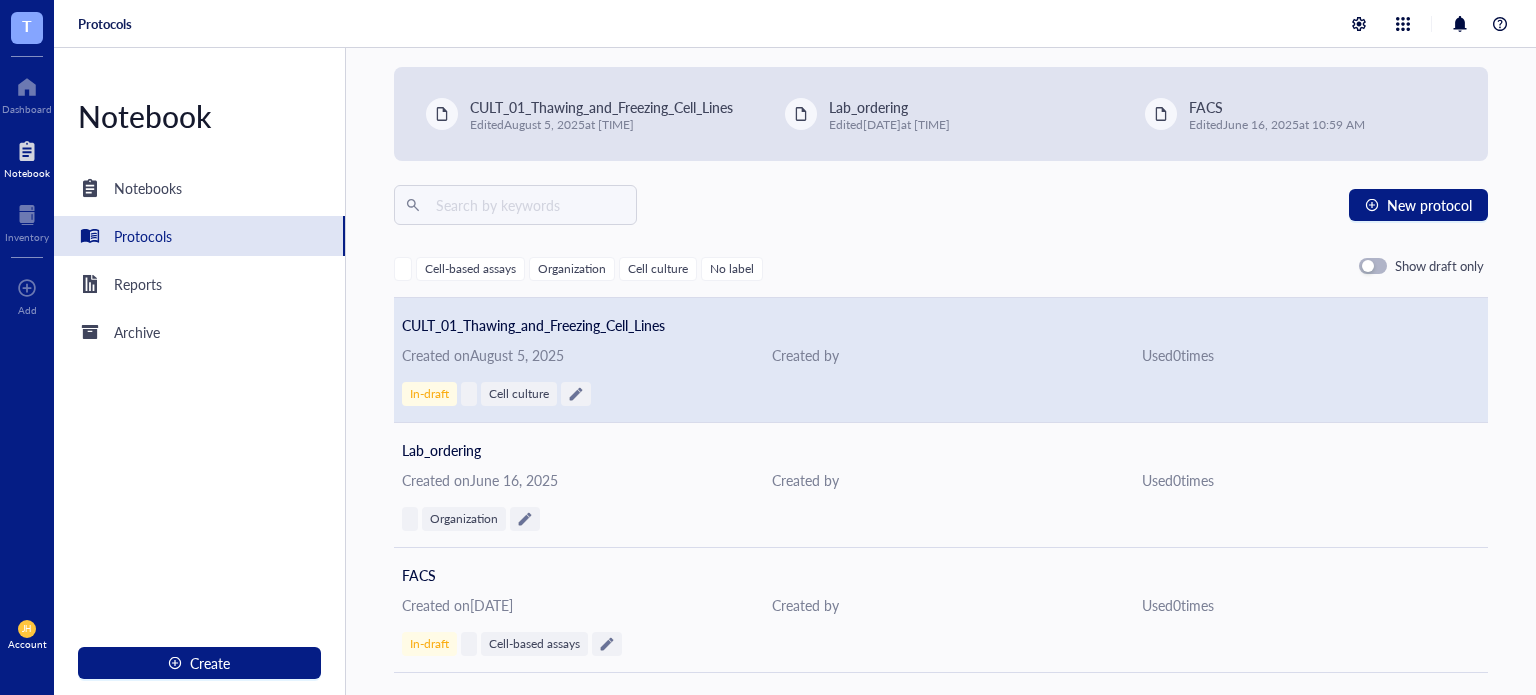 click on "Created on  [DATE]" at bounding box center [571, 355] 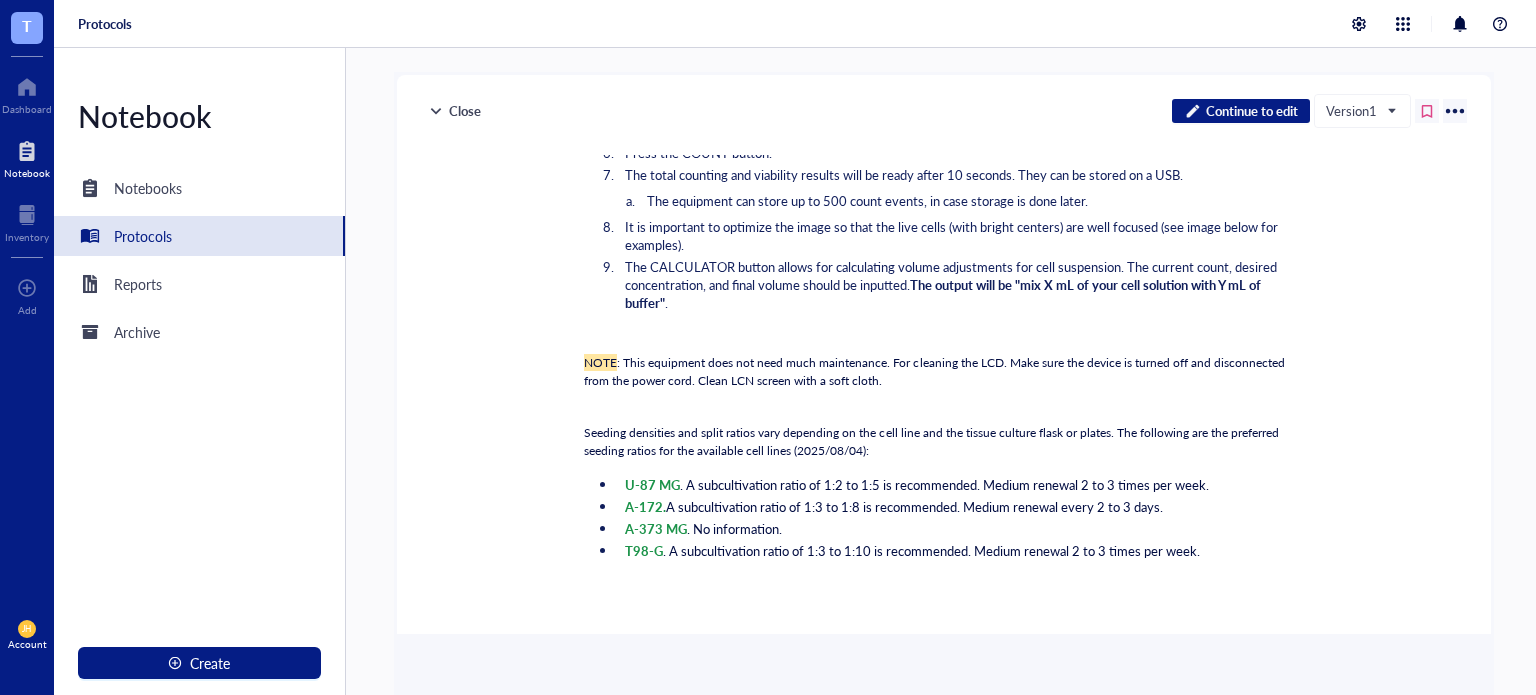 scroll, scrollTop: 3172, scrollLeft: 0, axis: vertical 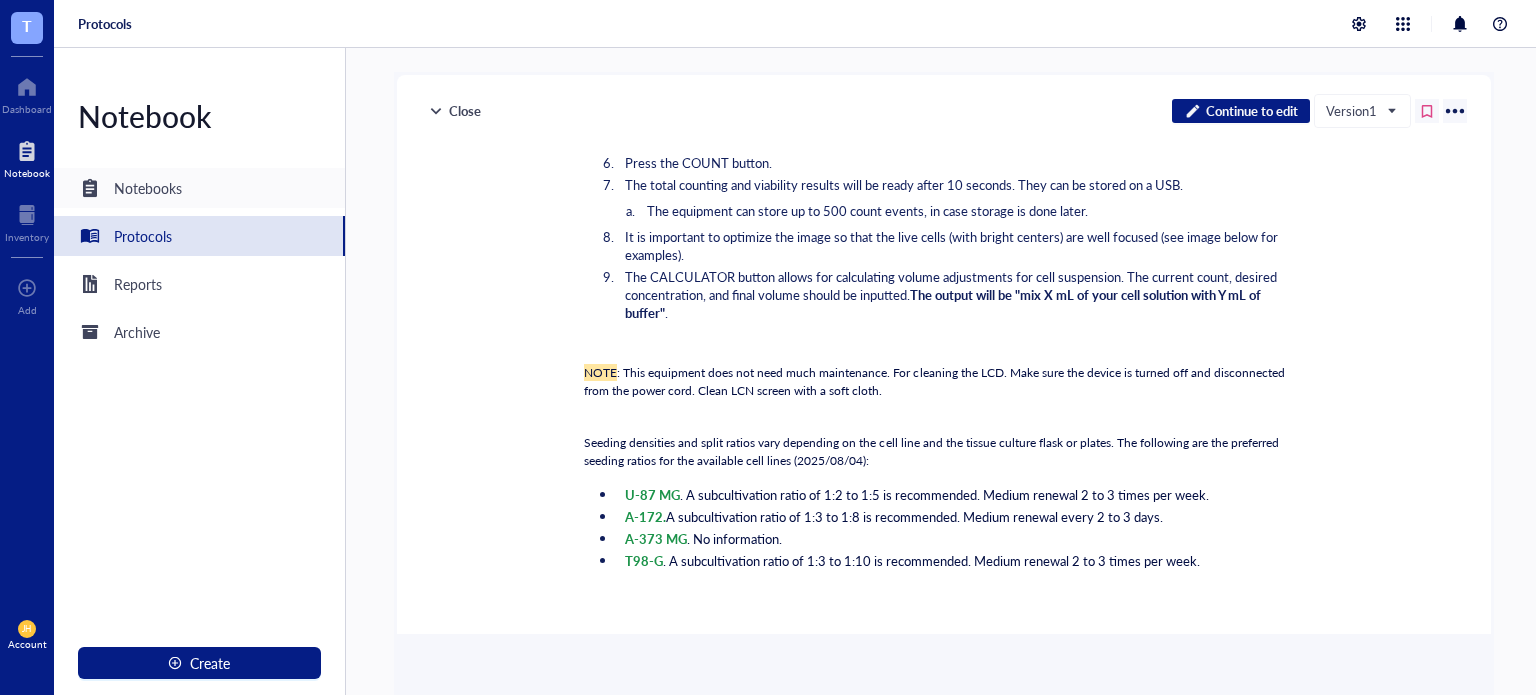 click on "Notebooks" at bounding box center (199, 188) 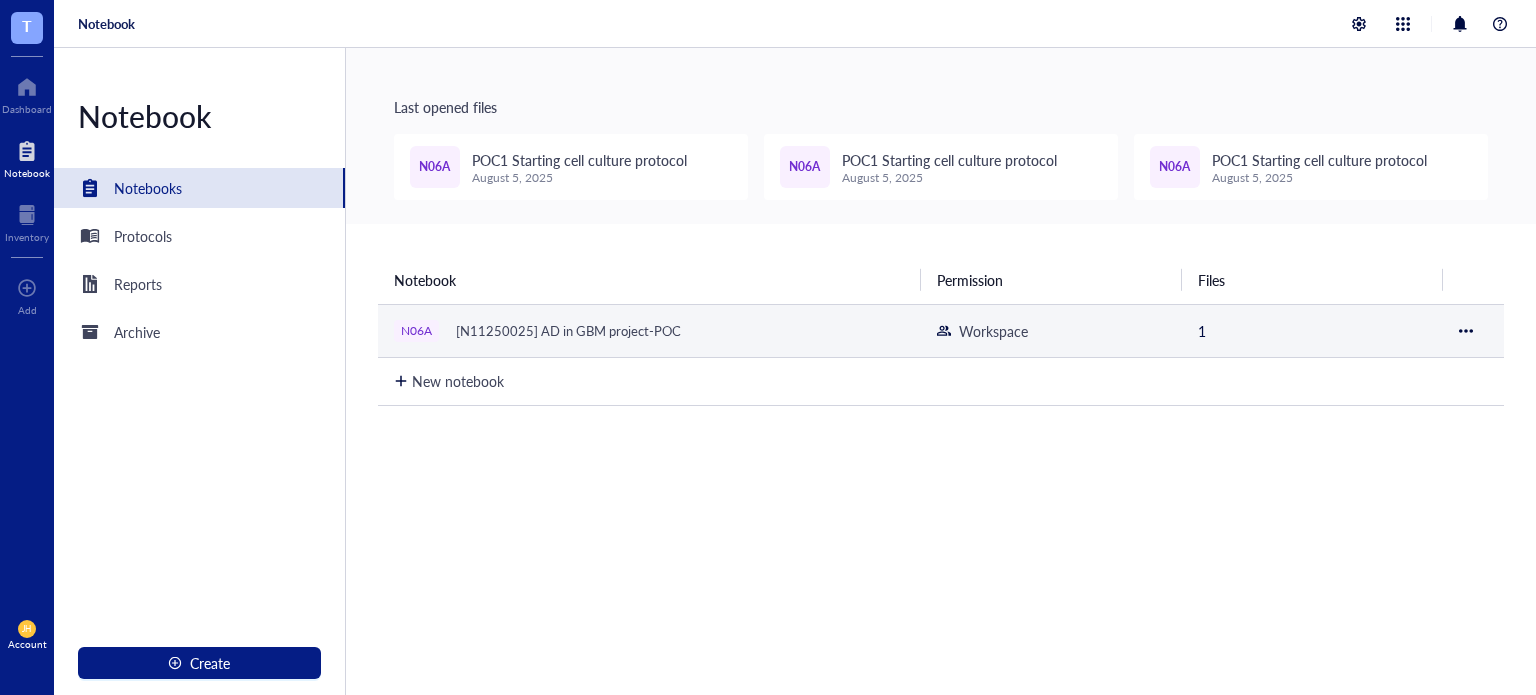 click on "[N11250025] AD in GBM project-POC" at bounding box center [568, 331] 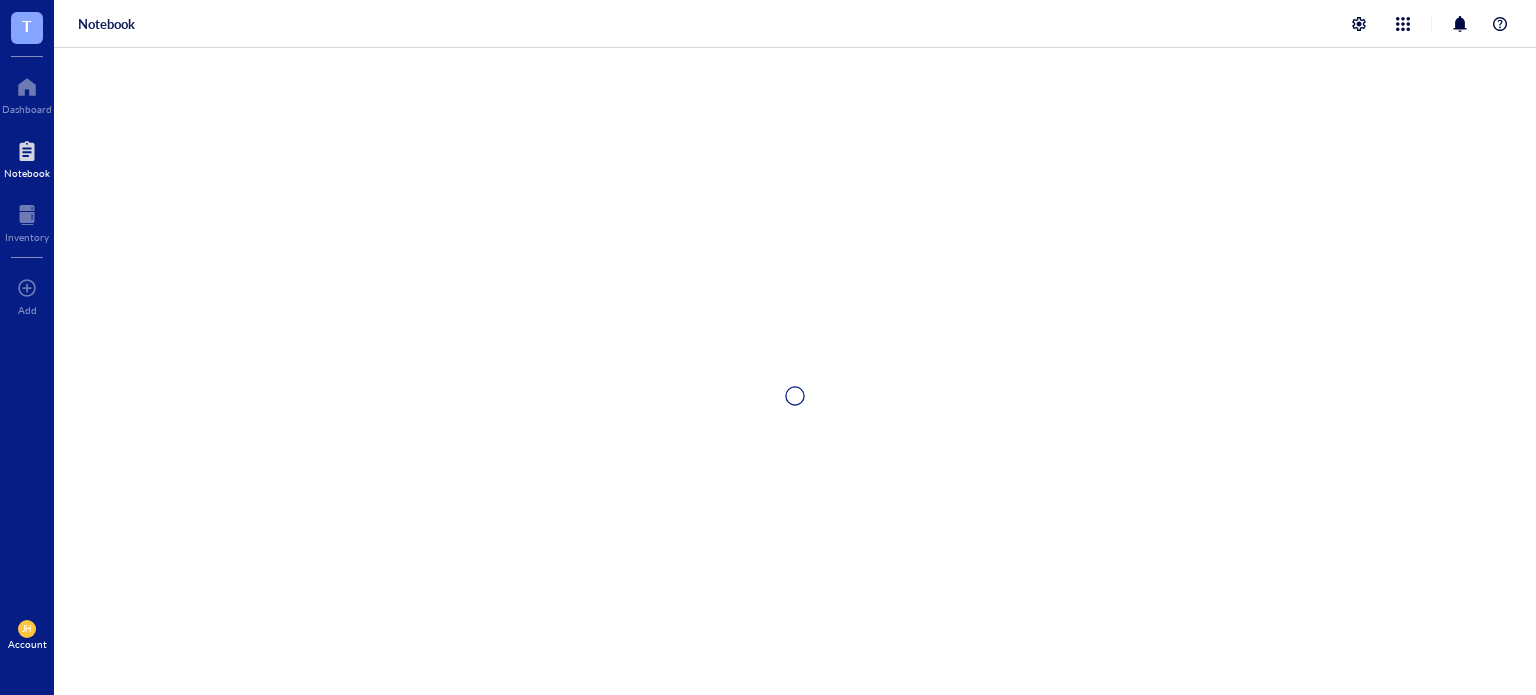 click at bounding box center [795, 395] 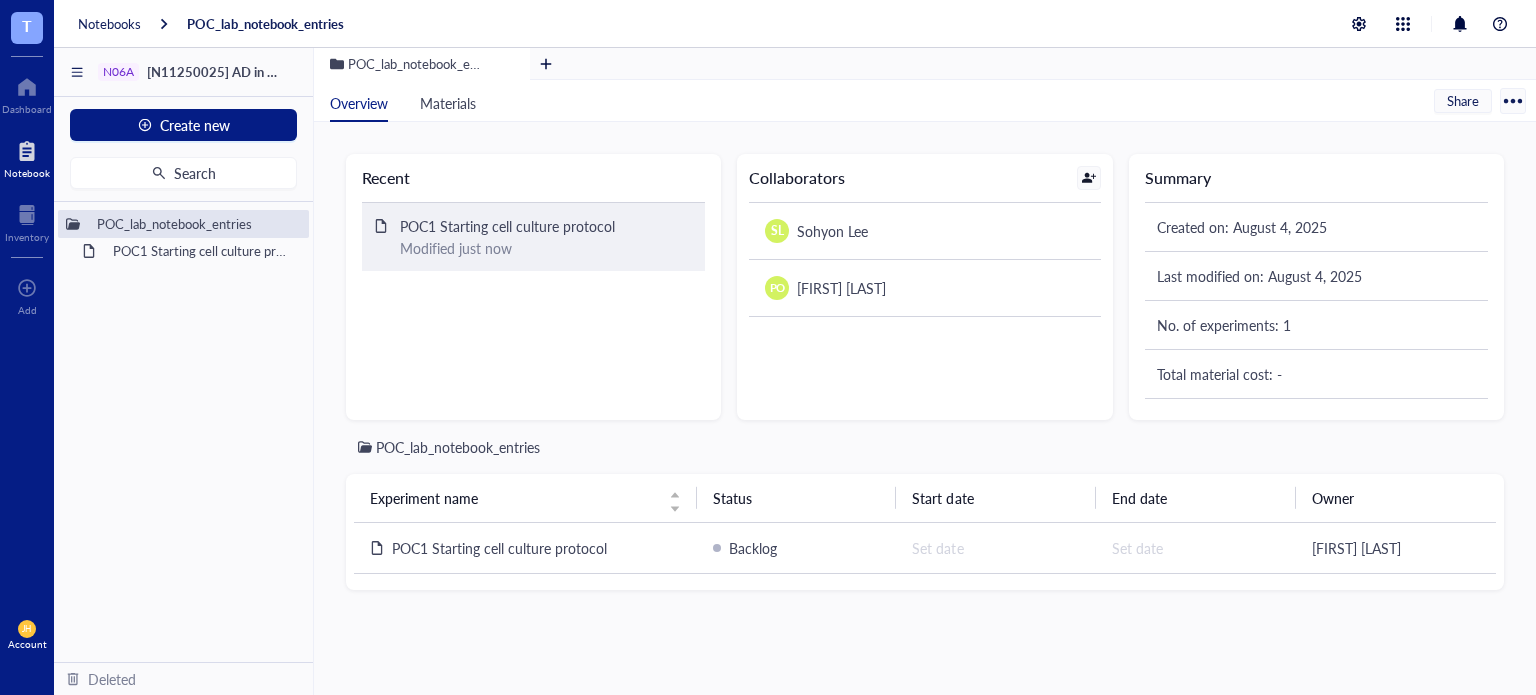 click on "POC1 Starting cell culture protocol" at bounding box center [507, 226] 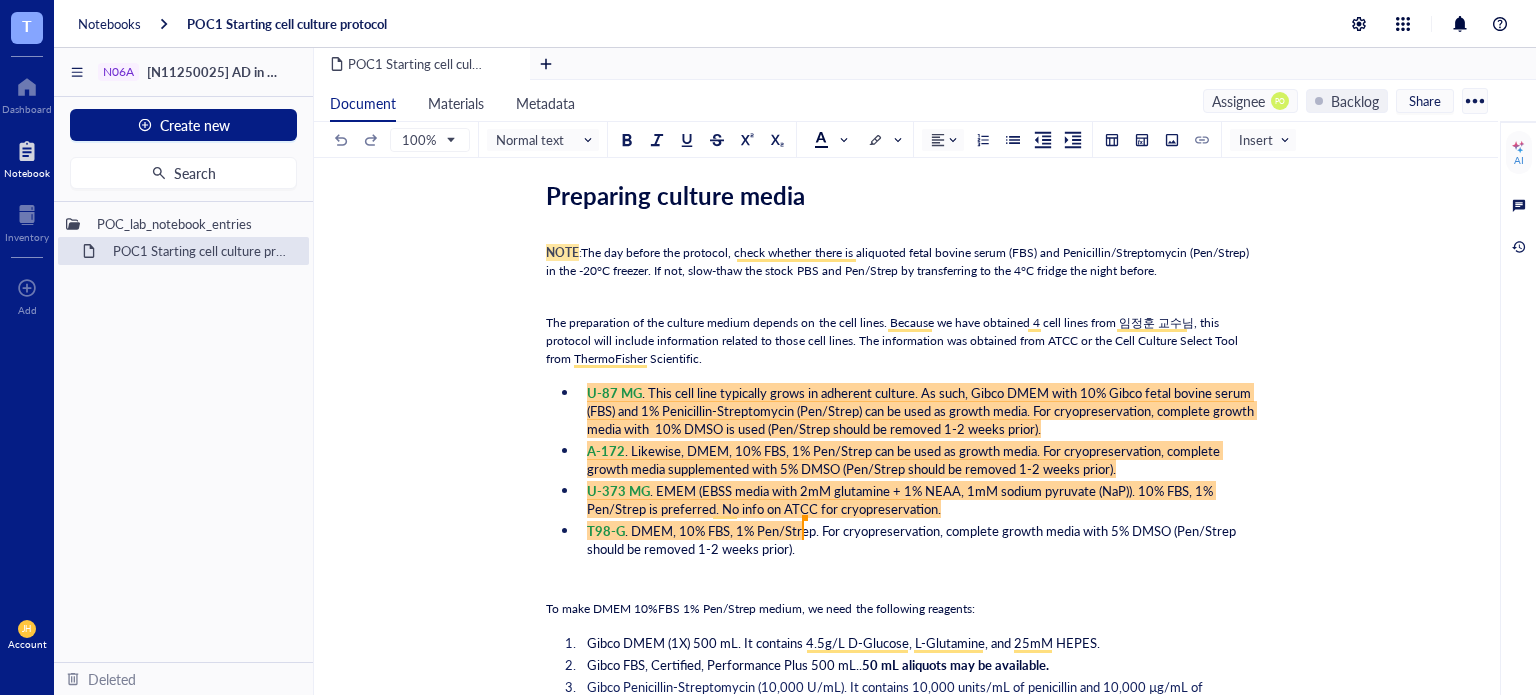 scroll, scrollTop: 826, scrollLeft: 0, axis: vertical 